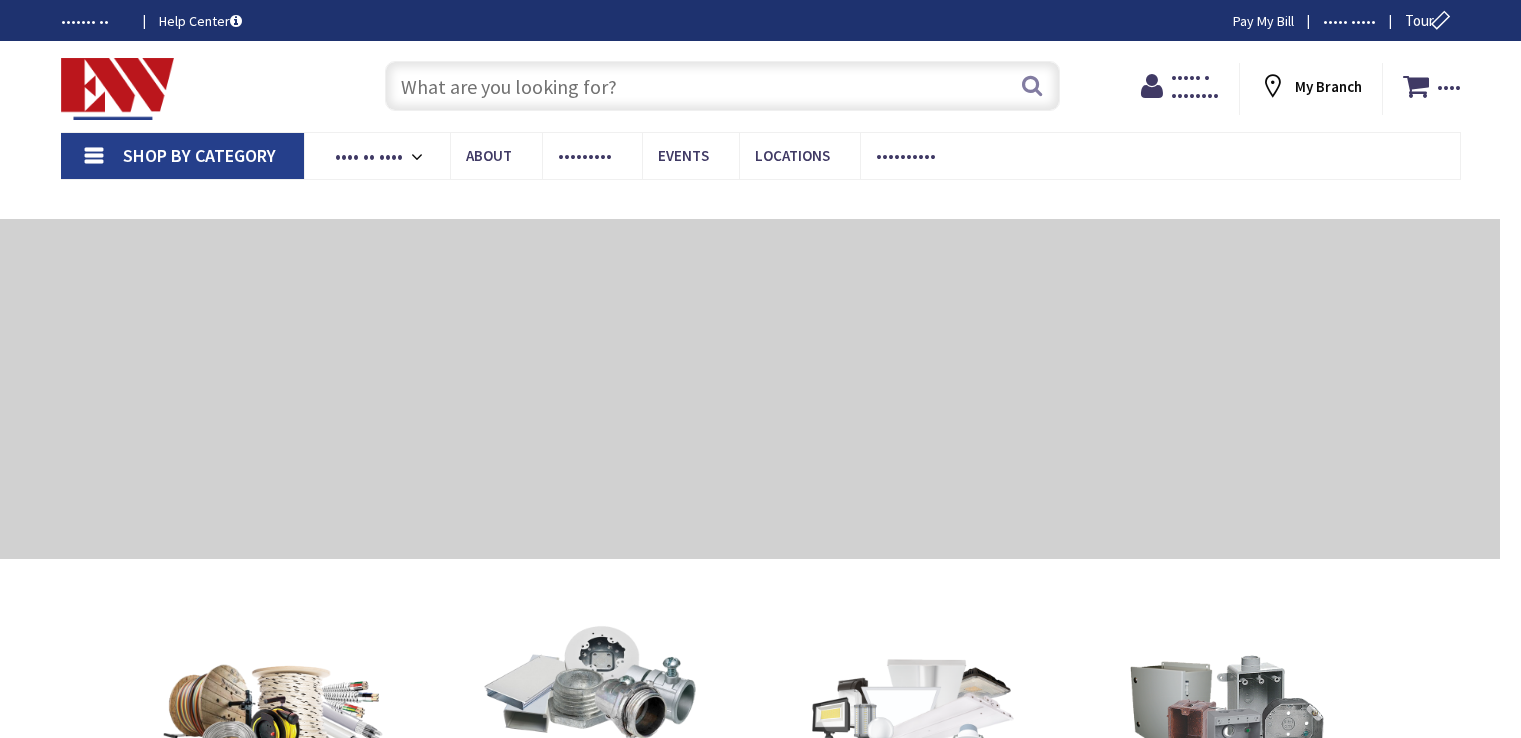 scroll, scrollTop: 0, scrollLeft: 0, axis: both 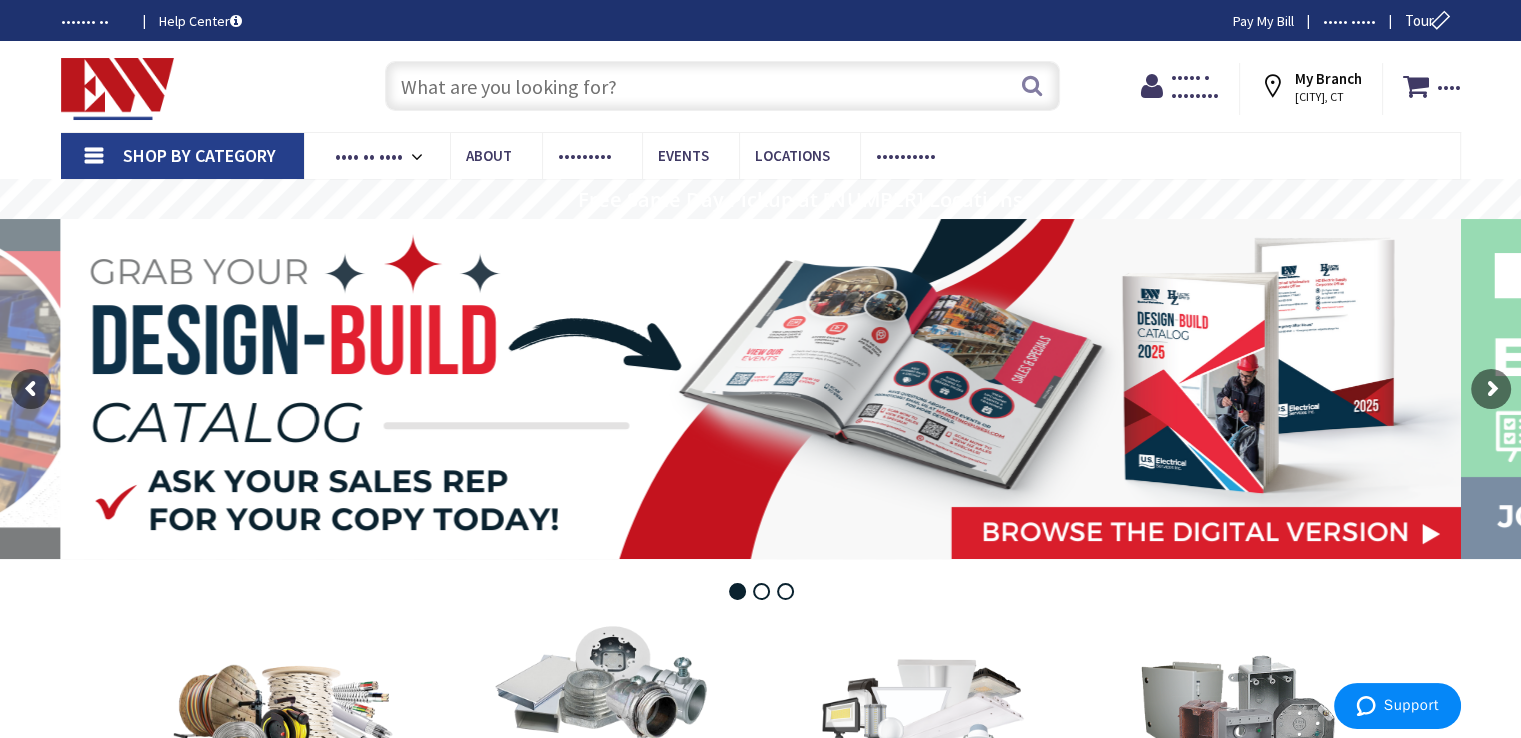 click at bounding box center (722, 86) 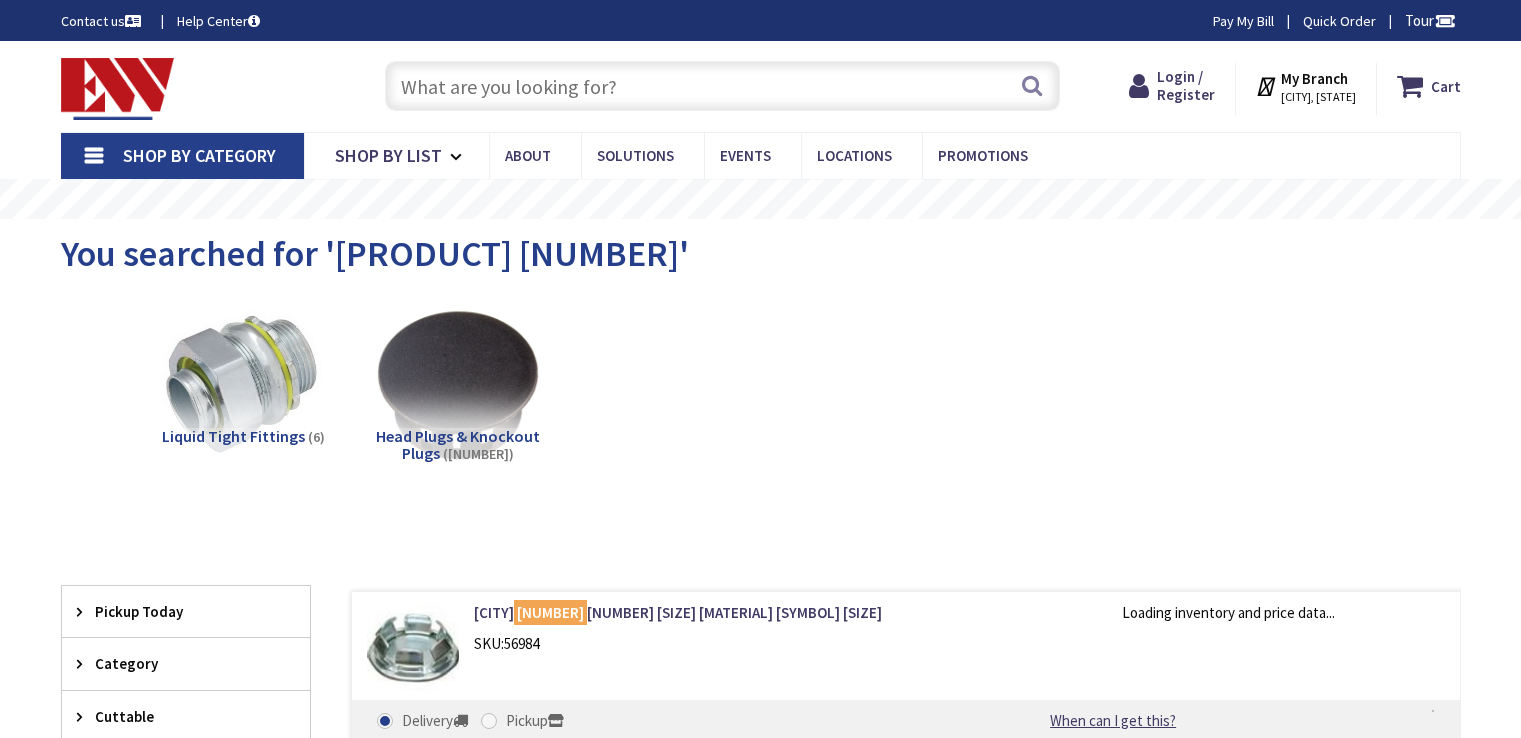 scroll, scrollTop: 0, scrollLeft: 0, axis: both 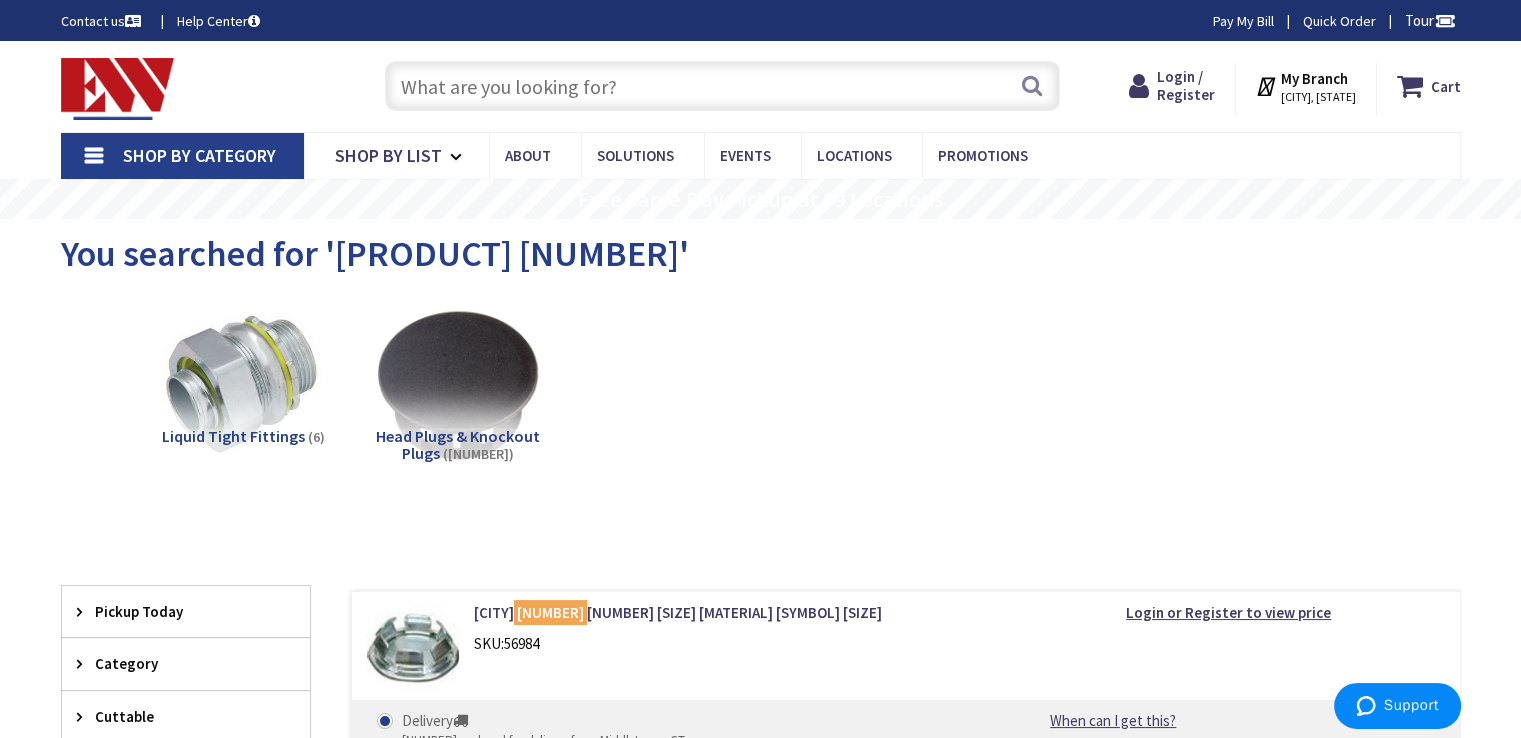 click at bounding box center (722, 86) 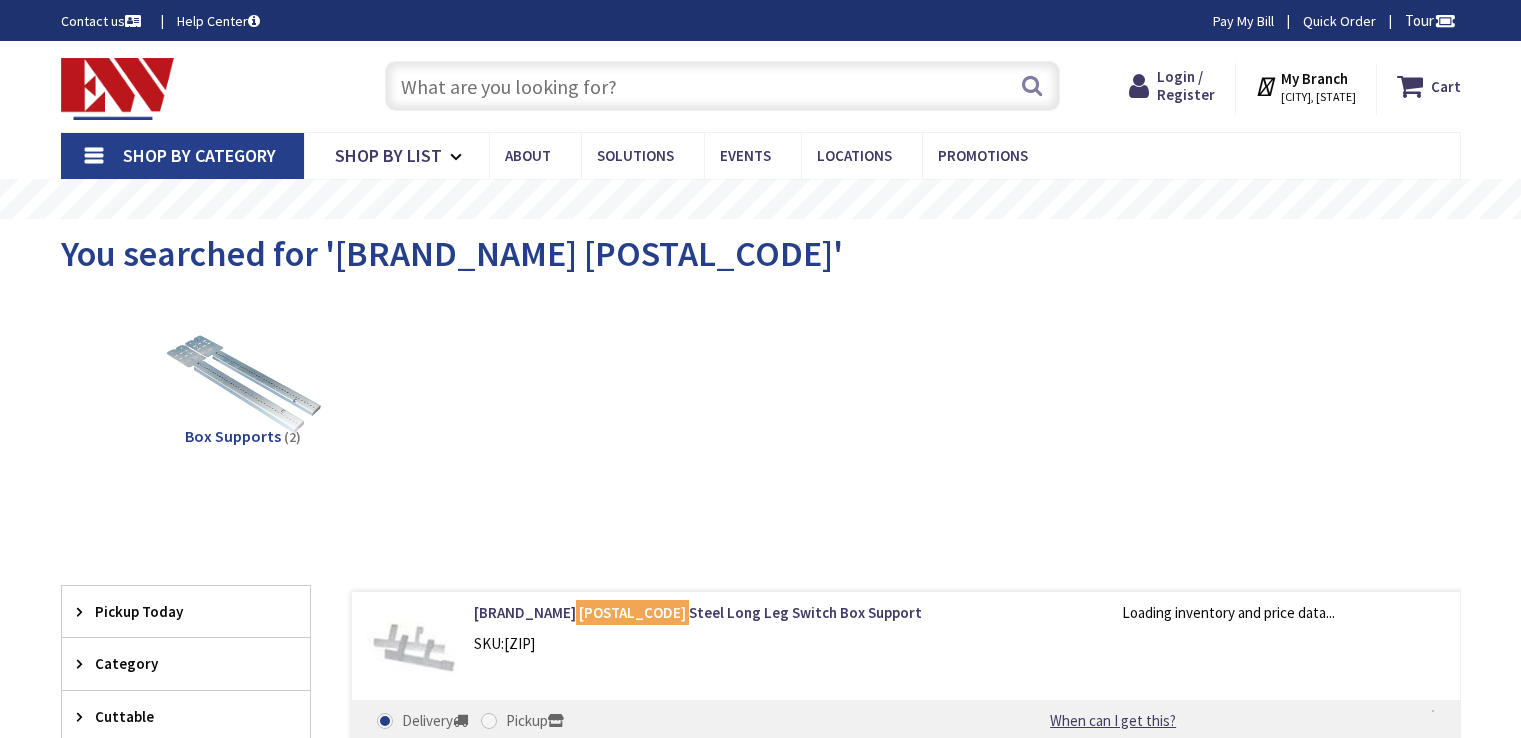 scroll, scrollTop: 0, scrollLeft: 0, axis: both 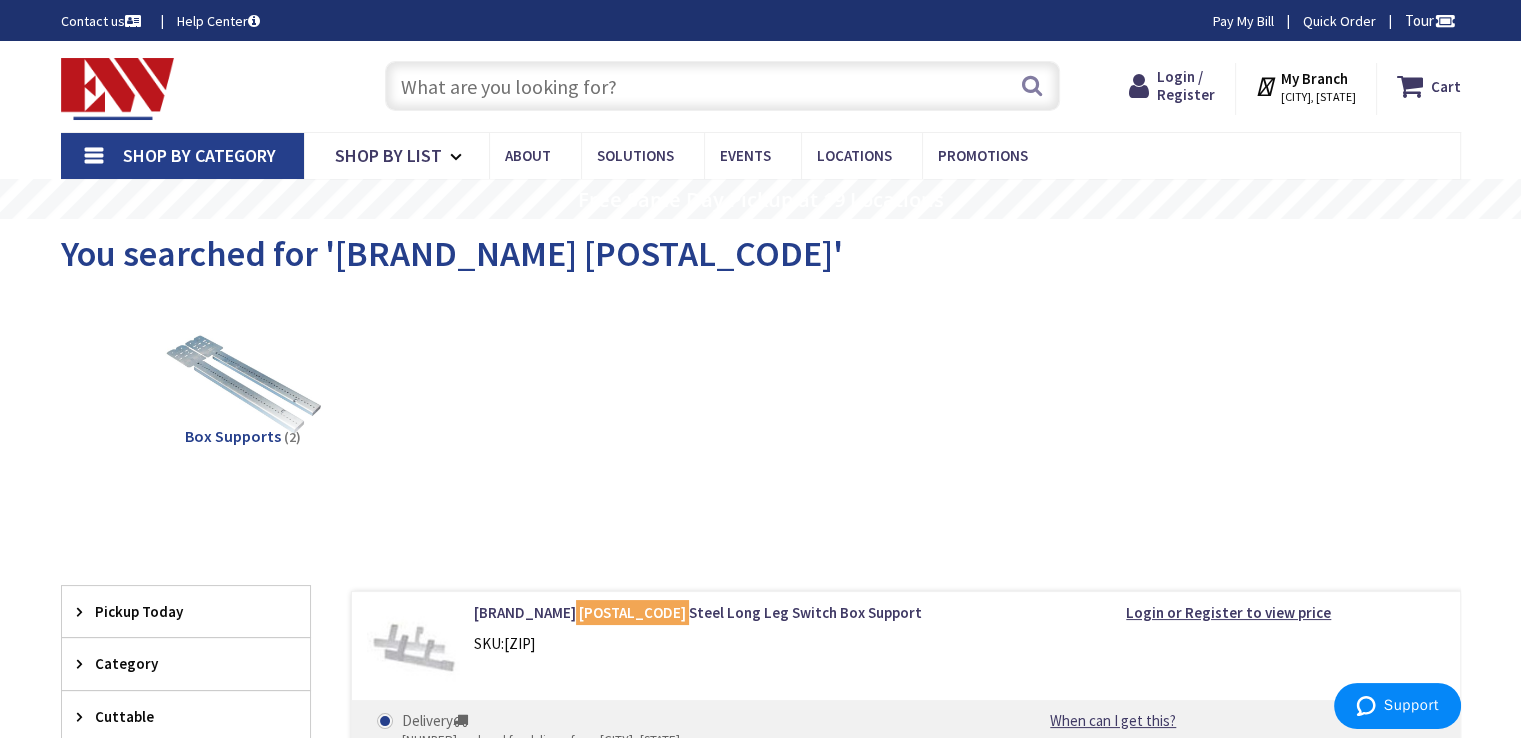 click at bounding box center (722, 86) 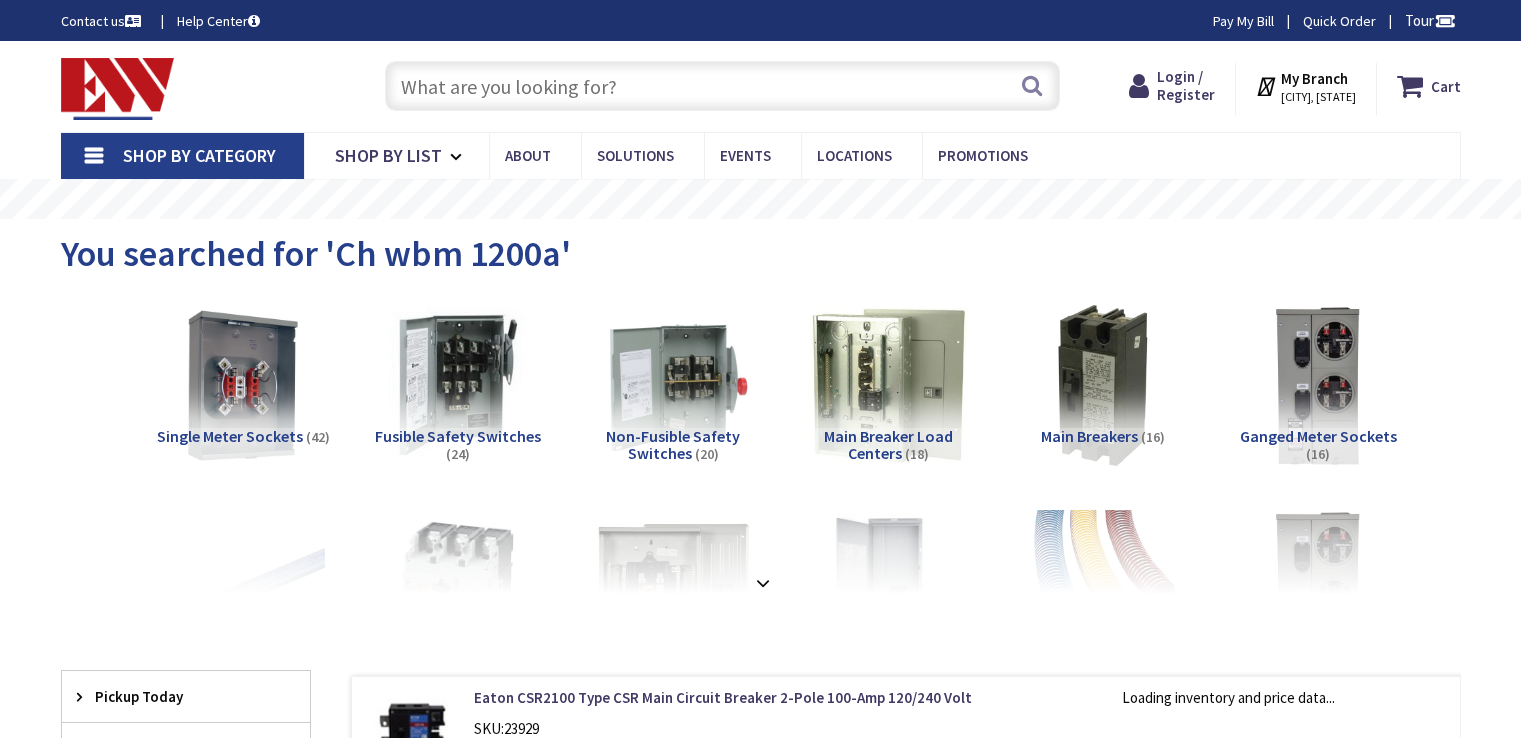 scroll, scrollTop: 0, scrollLeft: 0, axis: both 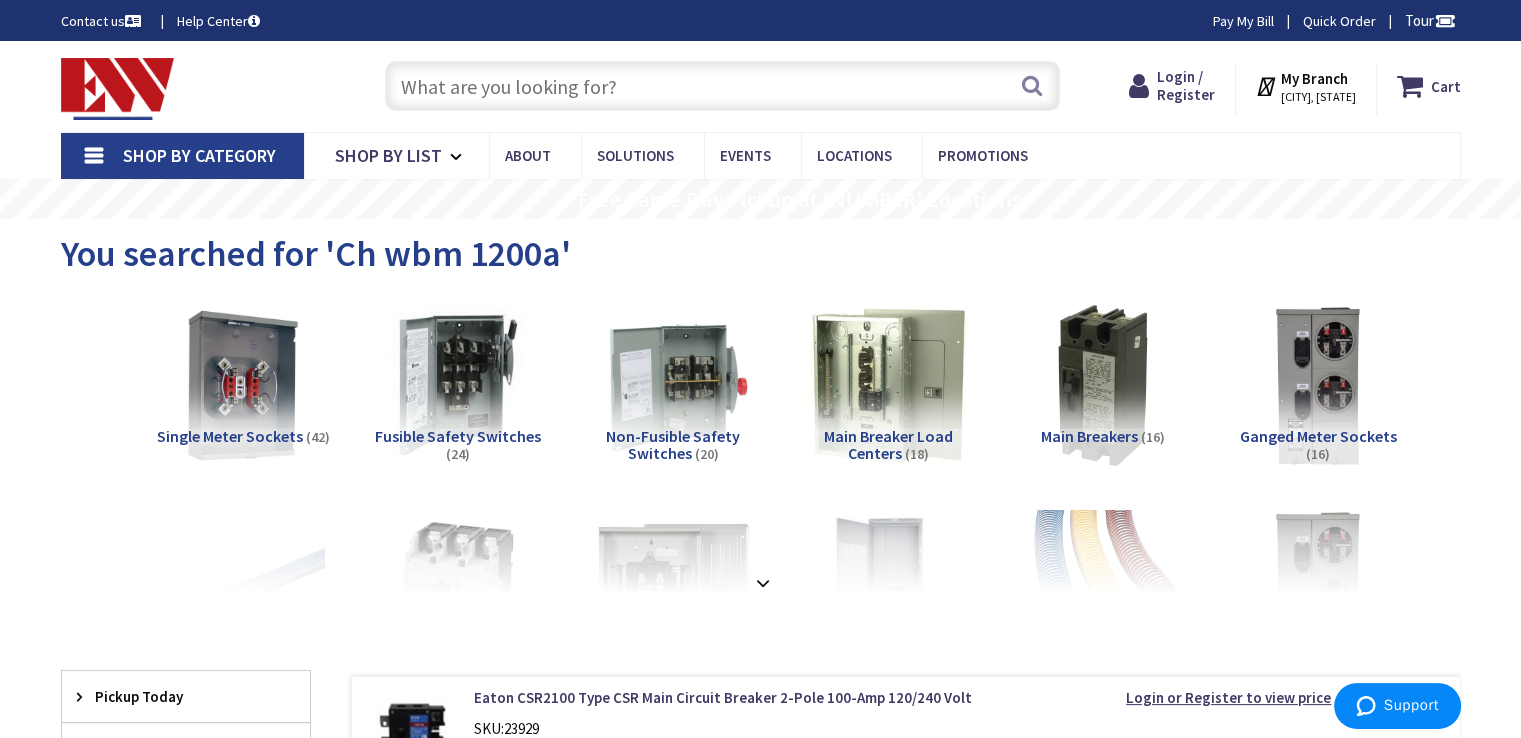 click at bounding box center [722, 86] 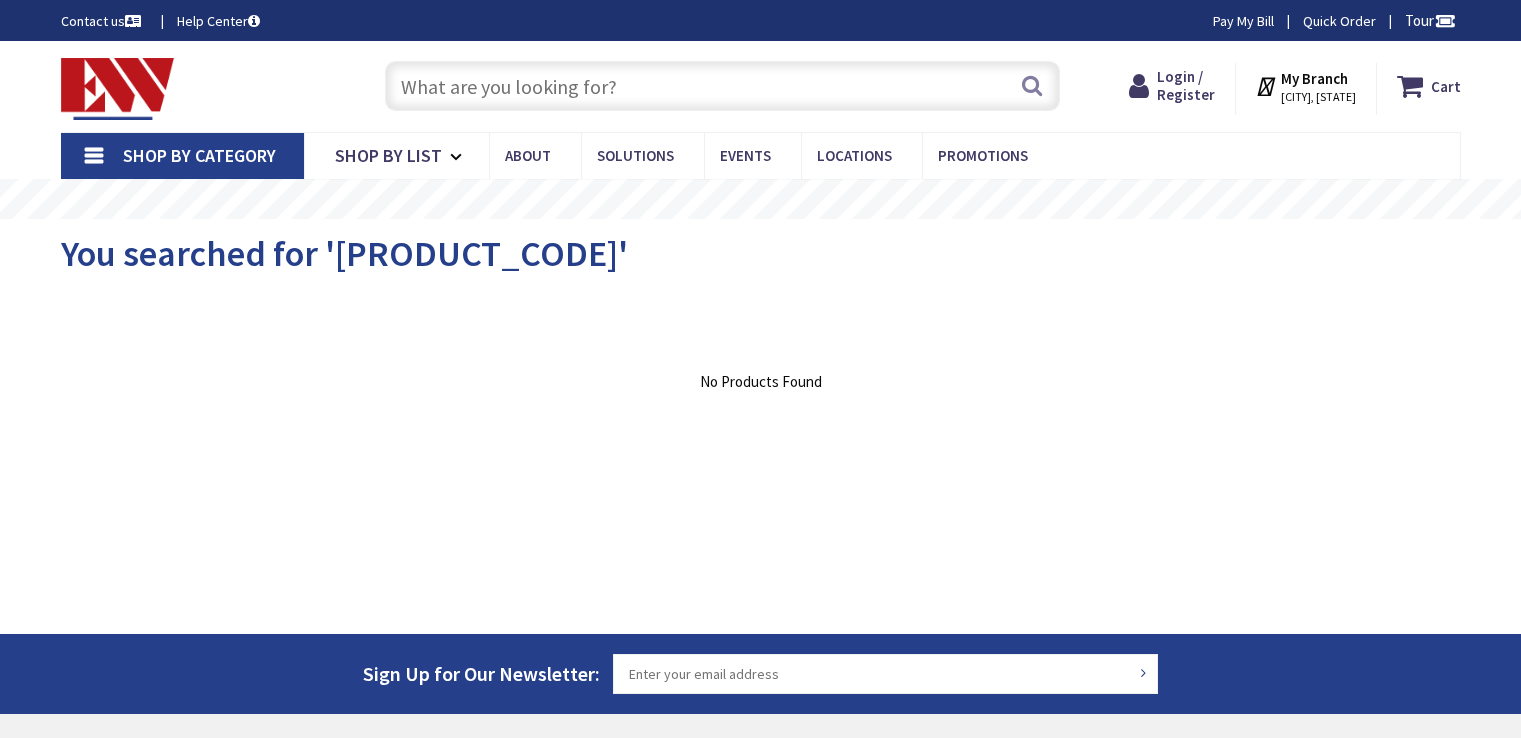 scroll, scrollTop: 0, scrollLeft: 0, axis: both 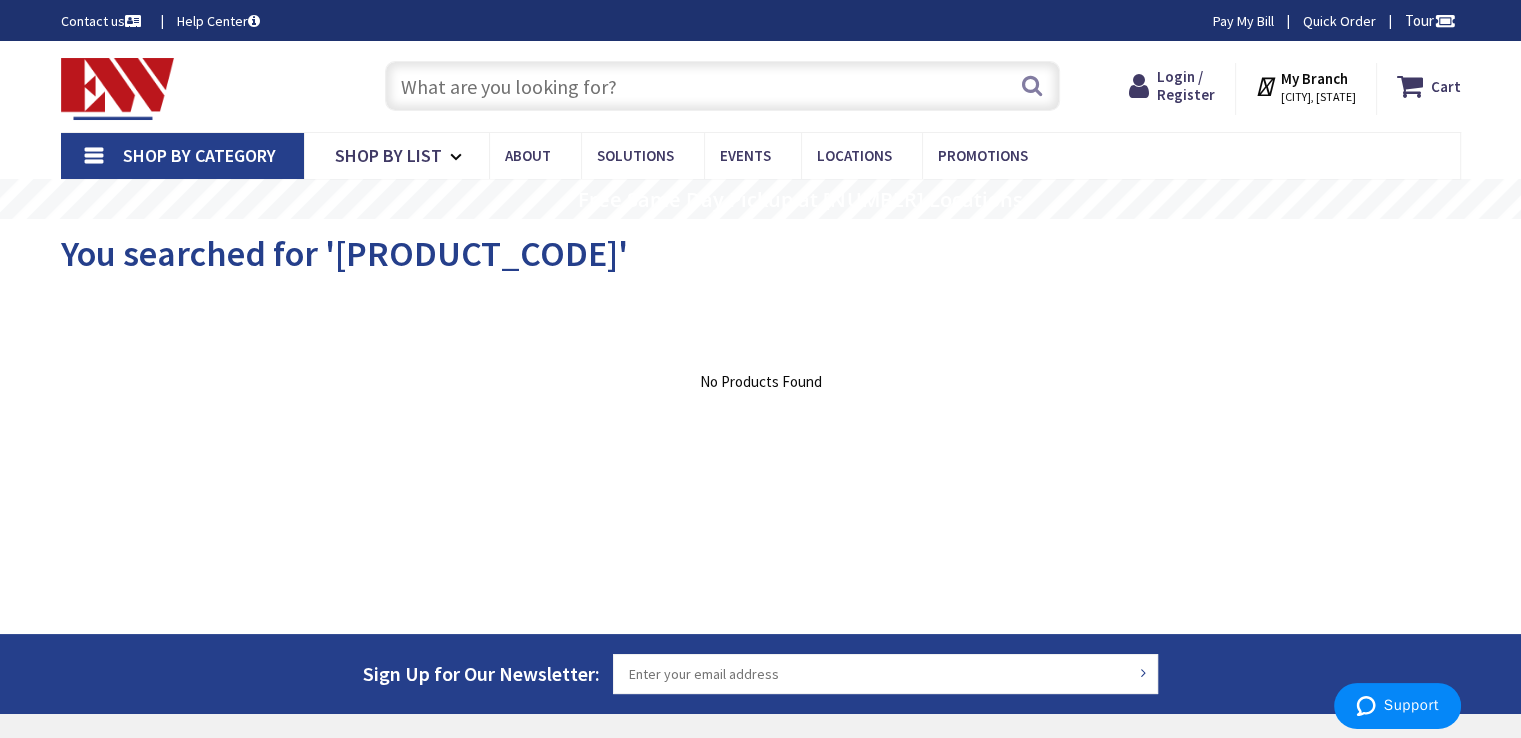 click at bounding box center [722, 86] 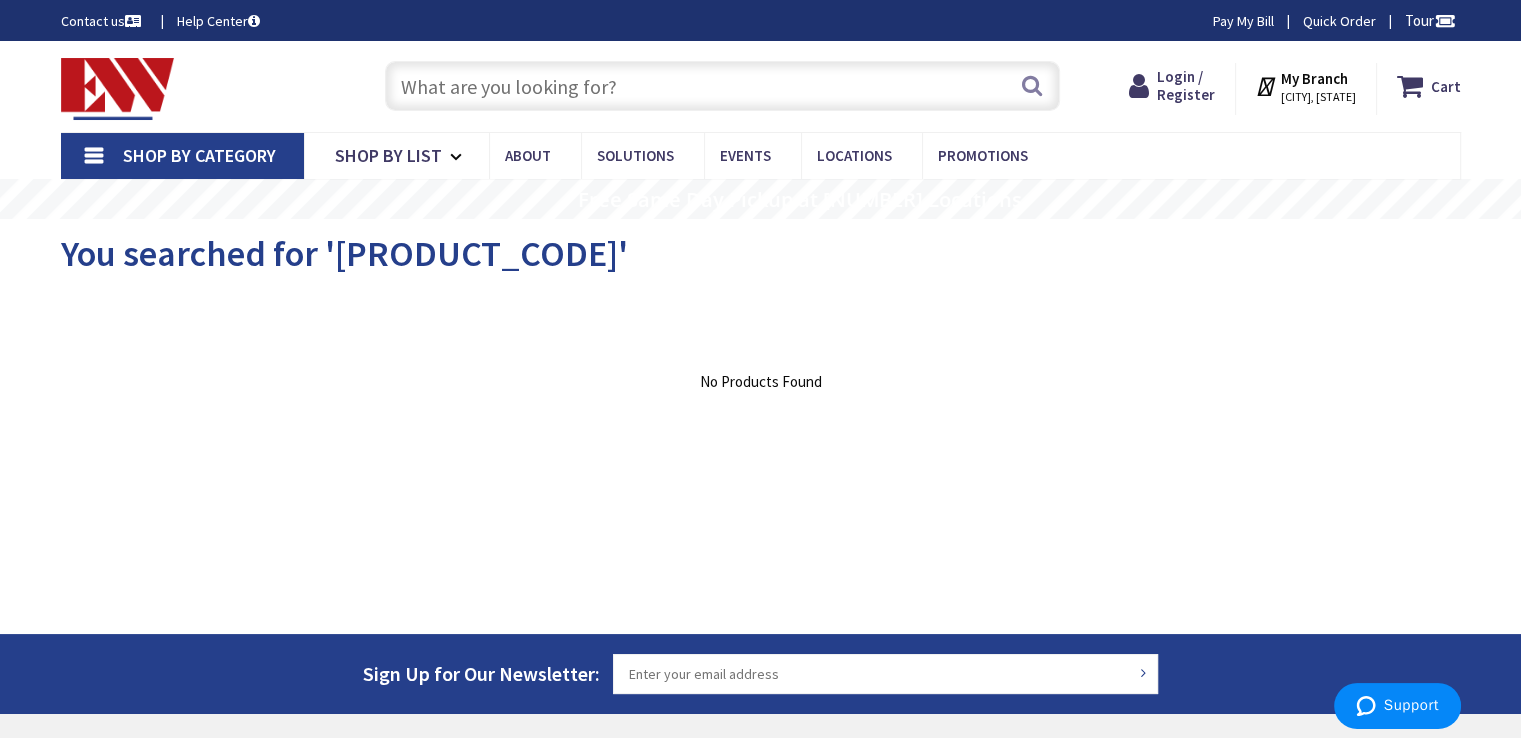 click at bounding box center (722, 86) 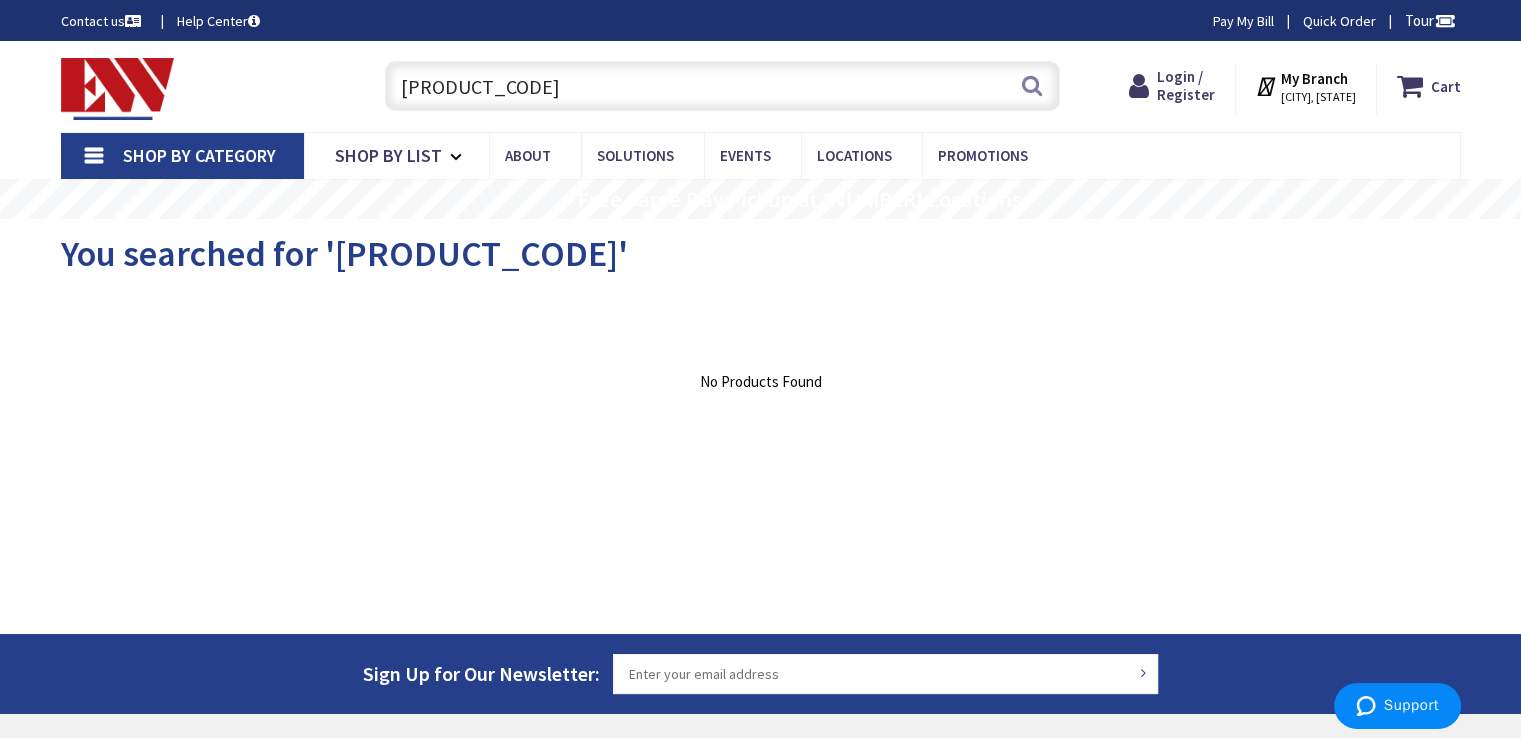 click on "milb uc7445" at bounding box center [722, 86] 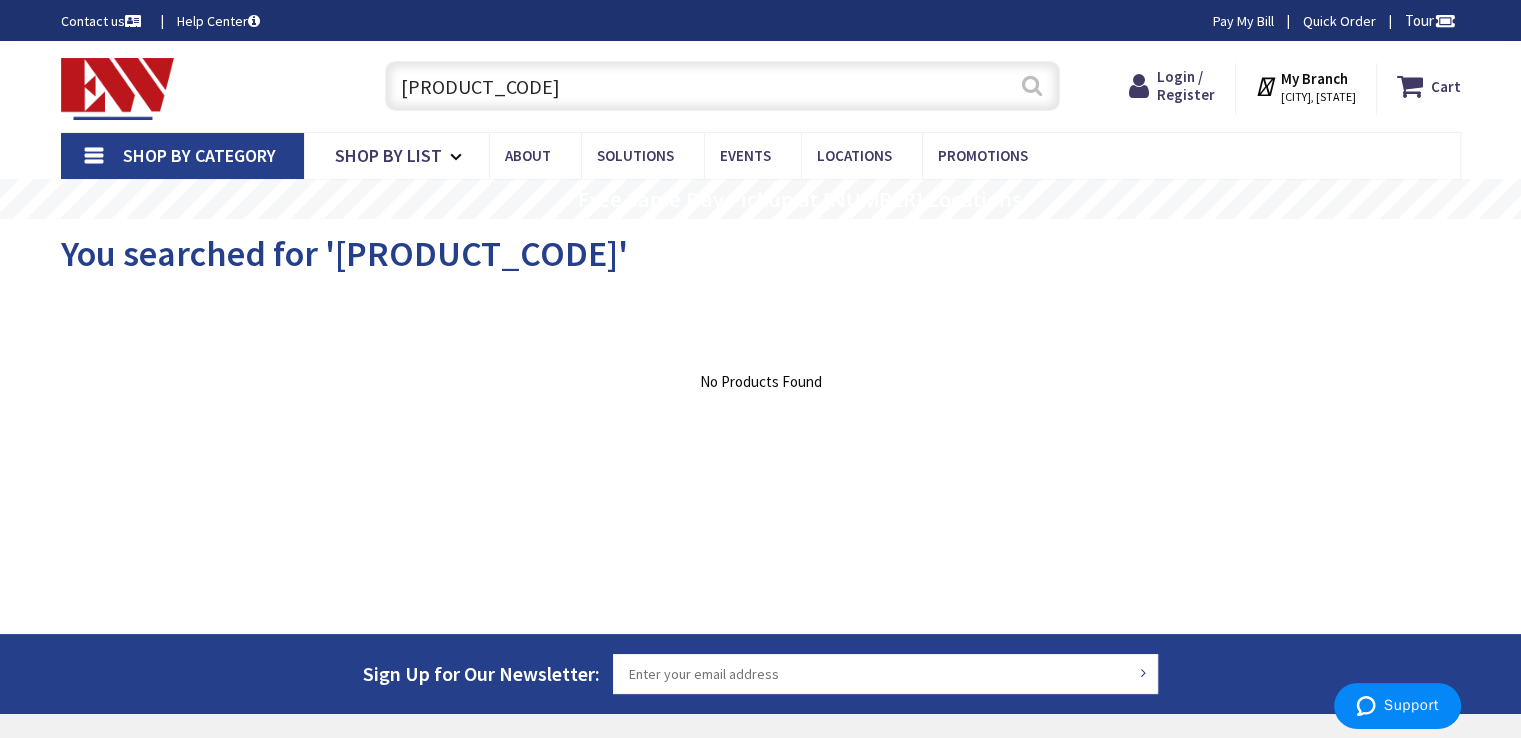 type on "milb uc7445" 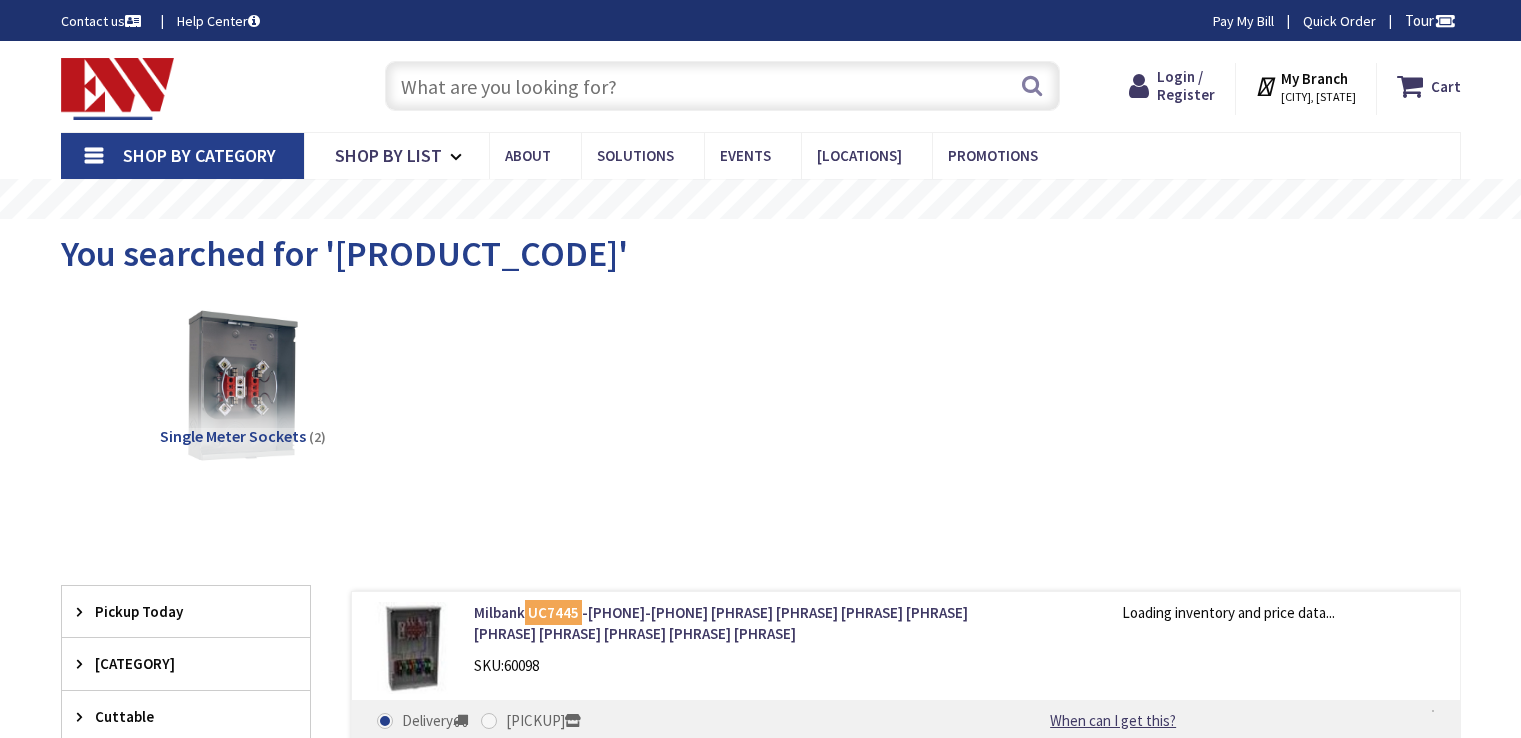 scroll, scrollTop: 0, scrollLeft: 0, axis: both 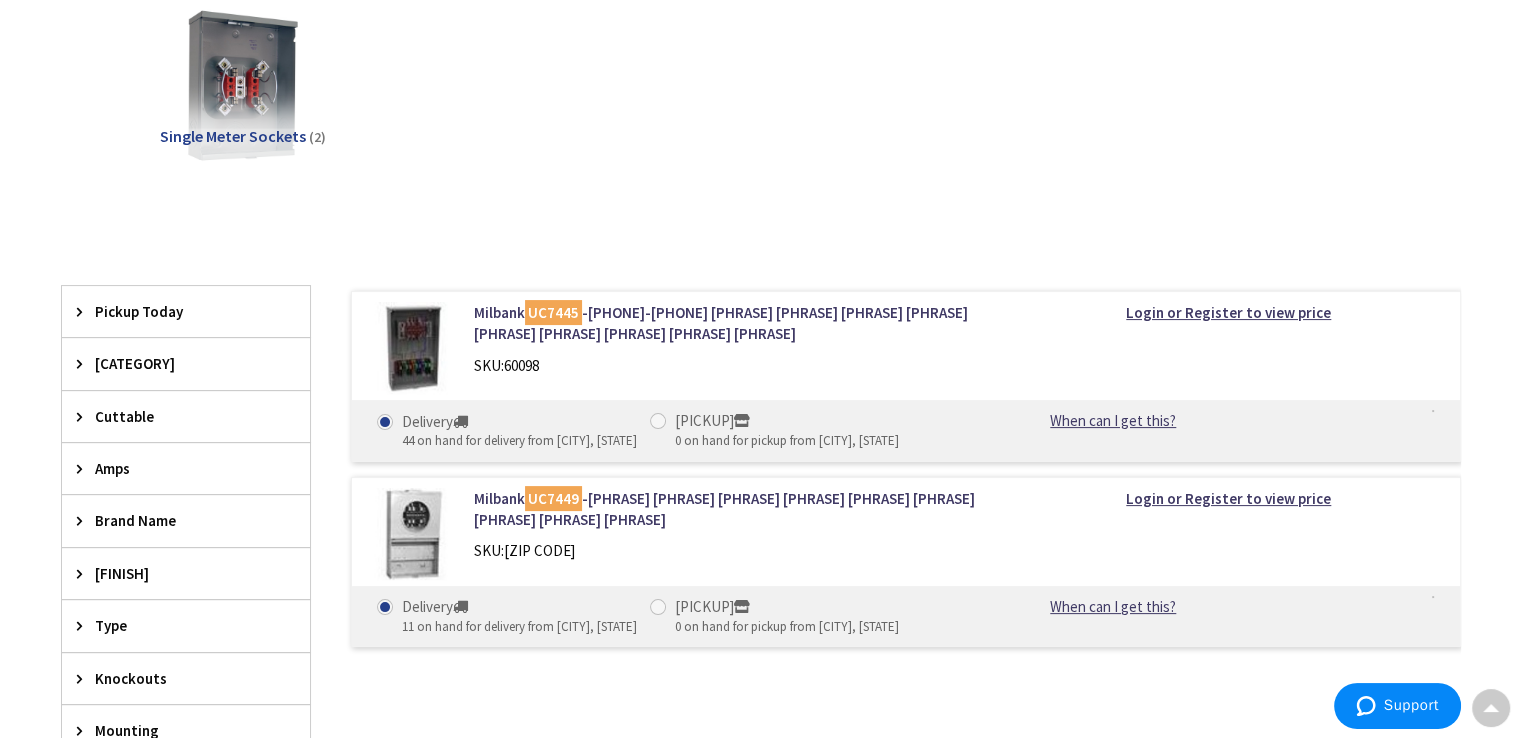 click at bounding box center (413, 348) 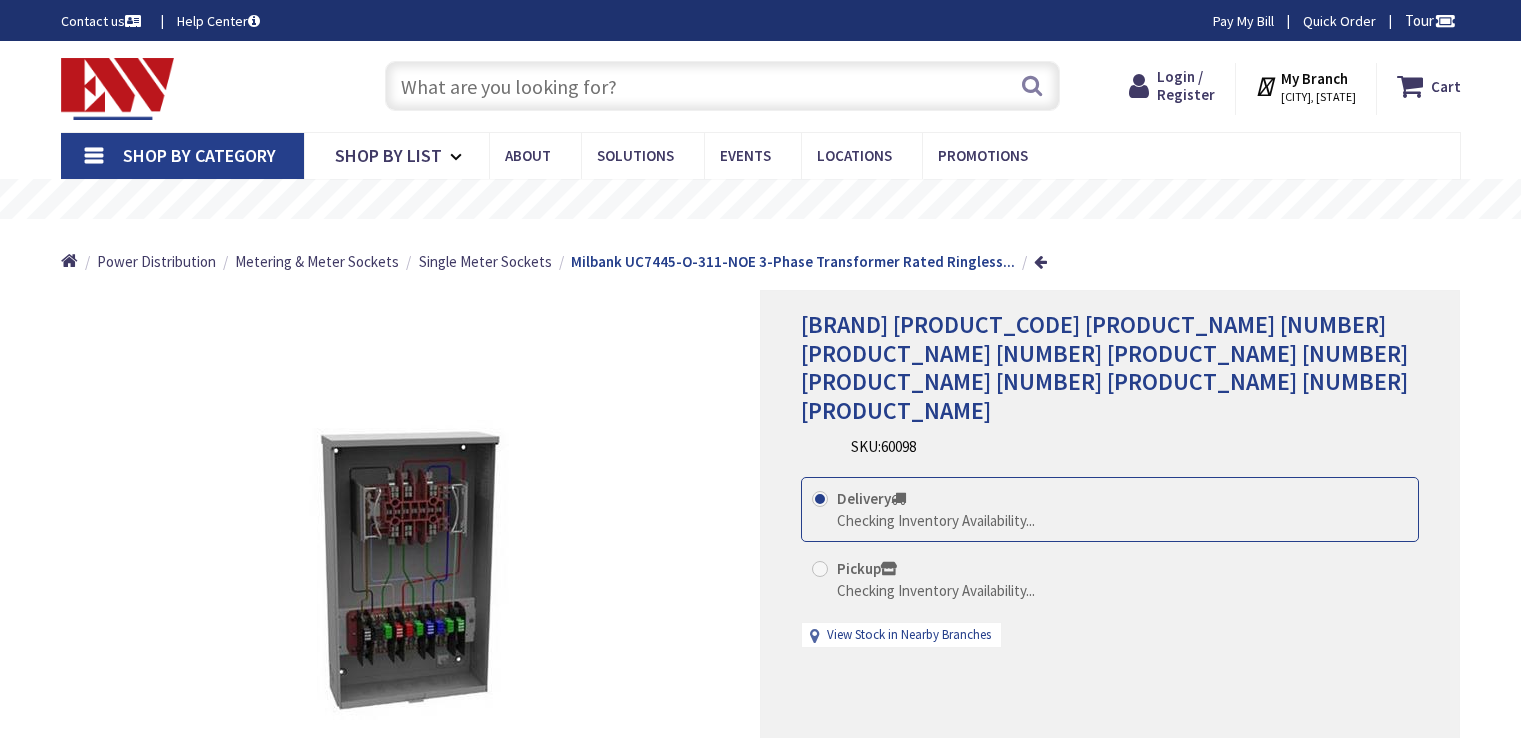 scroll, scrollTop: 0, scrollLeft: 0, axis: both 